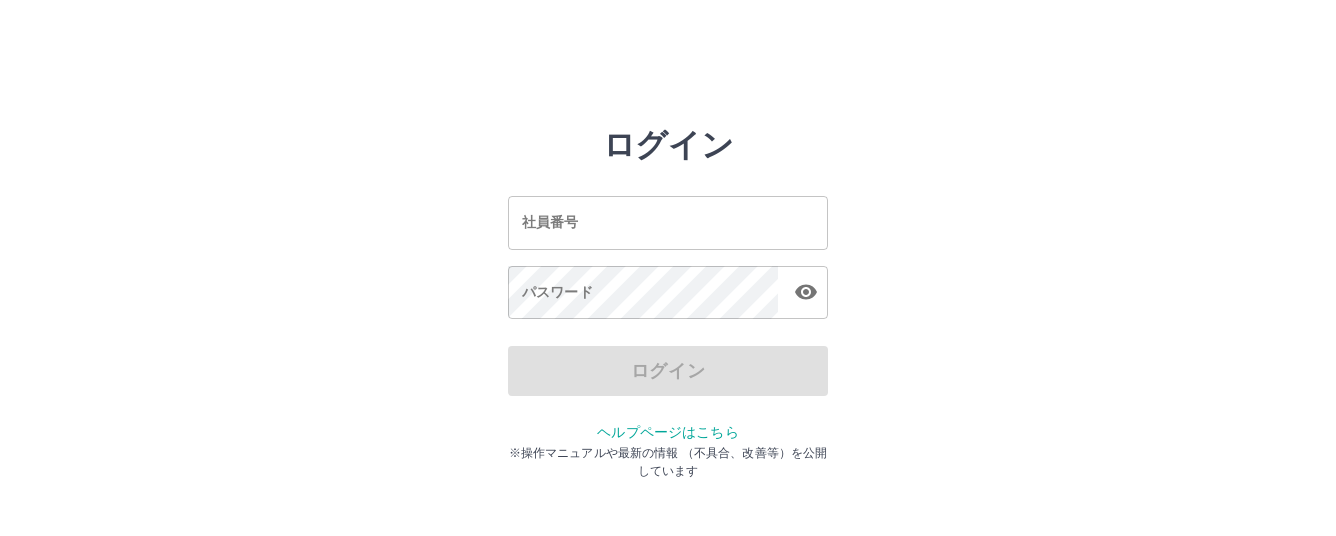 scroll, scrollTop: 0, scrollLeft: 0, axis: both 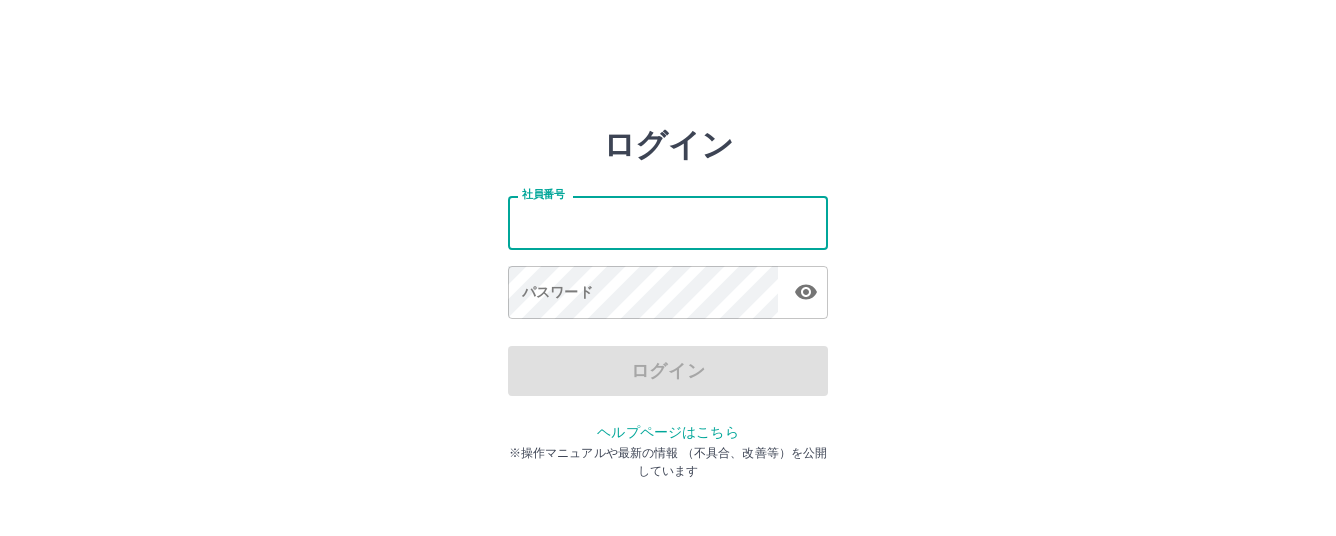 click on "社員番号" at bounding box center (668, 222) 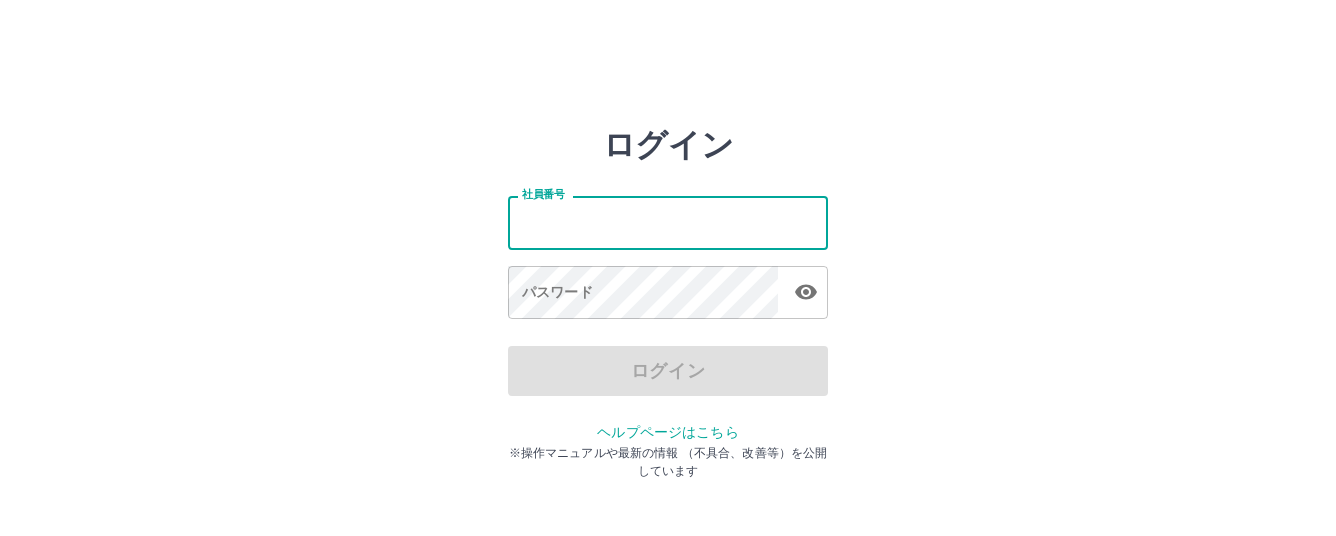 type on "*******" 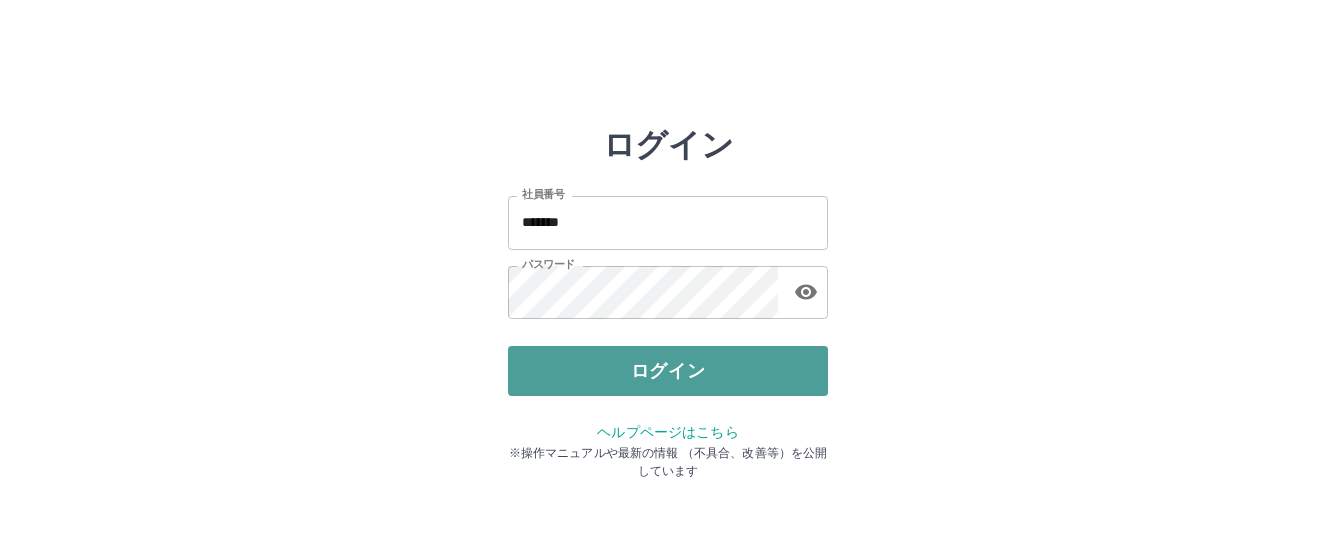 click on "ログイン" at bounding box center (668, 371) 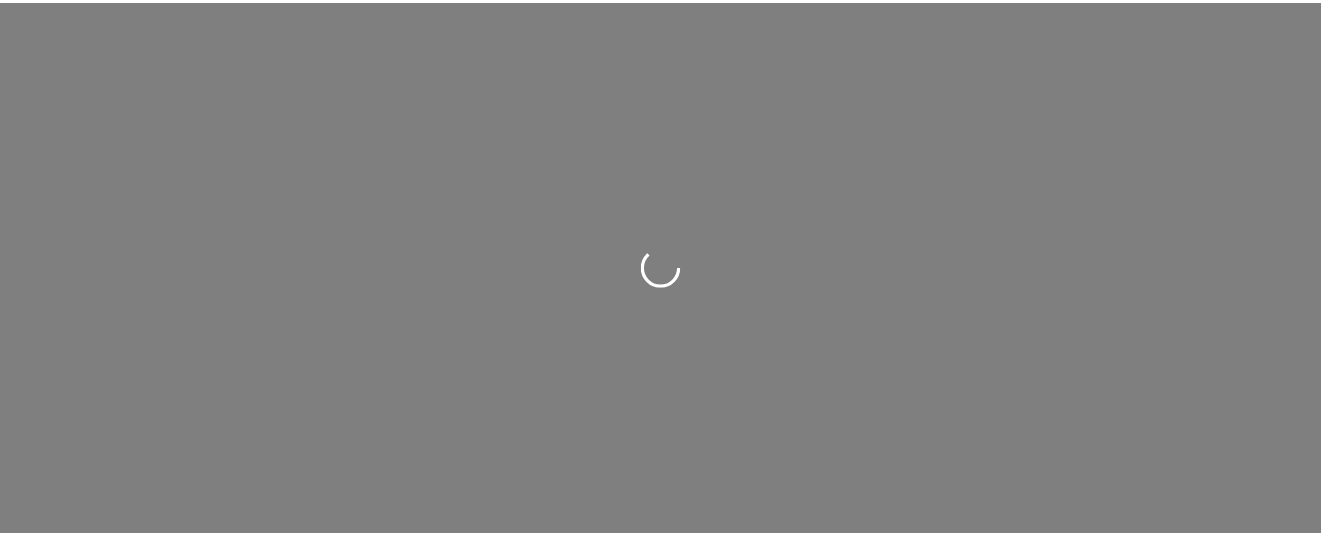scroll, scrollTop: 0, scrollLeft: 0, axis: both 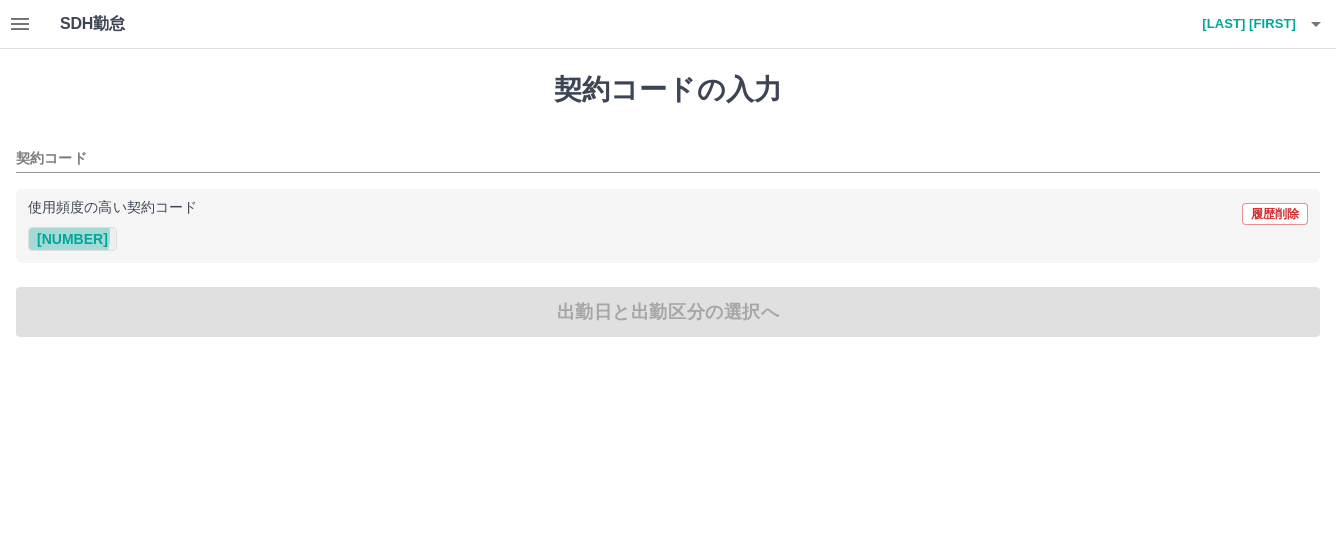 click on "[NUMBER]" at bounding box center (72, 239) 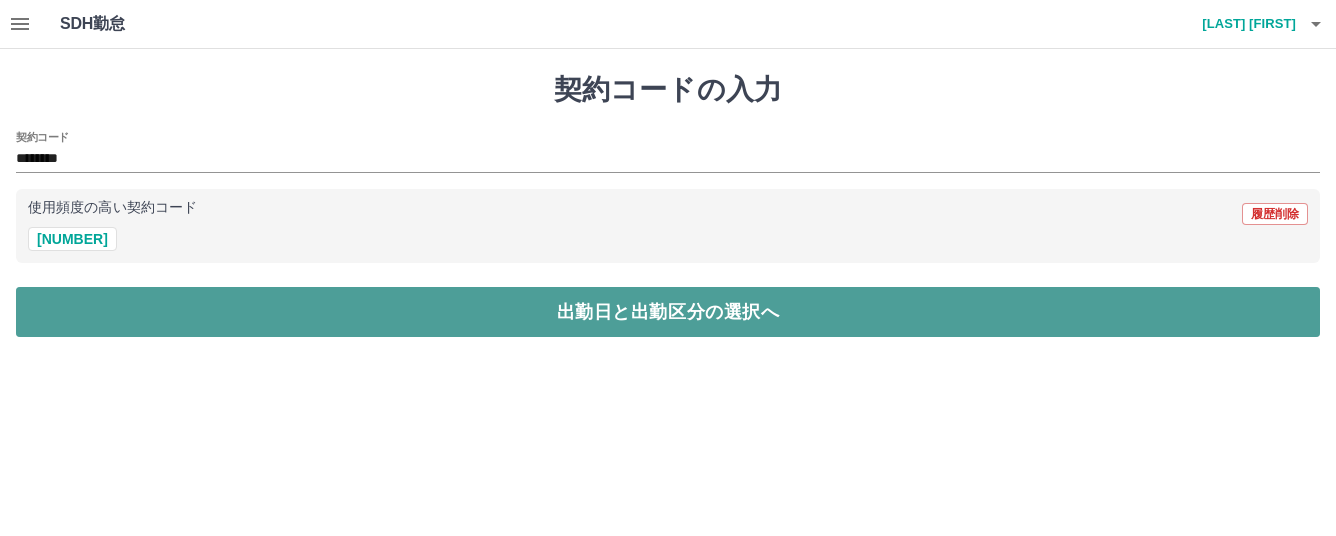 click on "出勤日と出勤区分の選択へ" at bounding box center (668, 312) 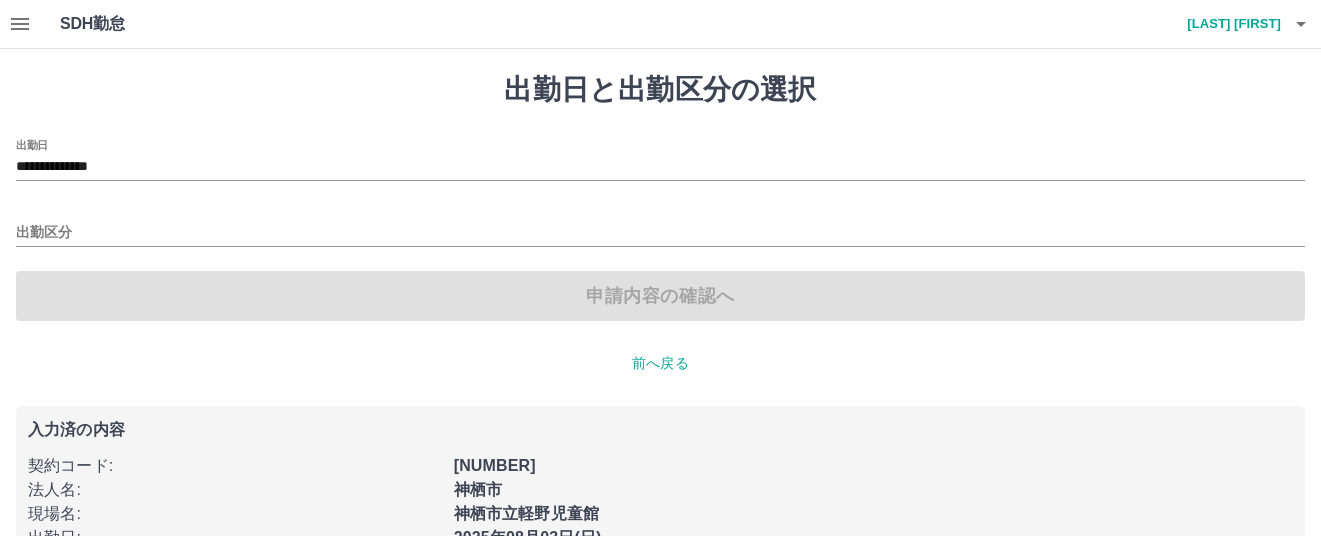 click 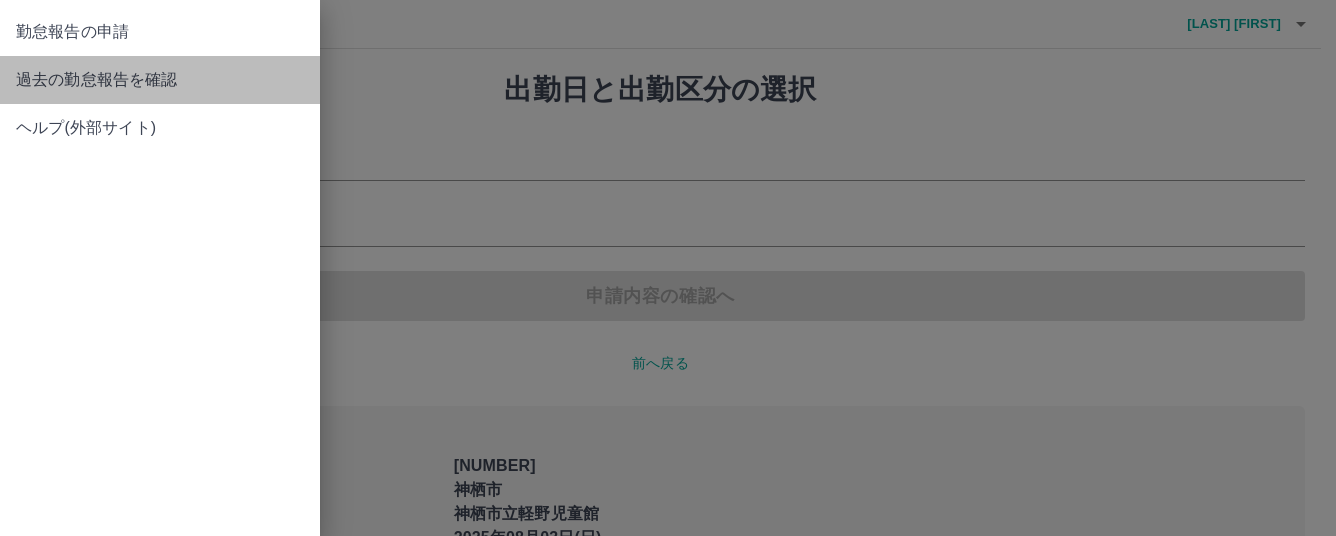 click on "過去の勤怠報告を確認" at bounding box center [160, 80] 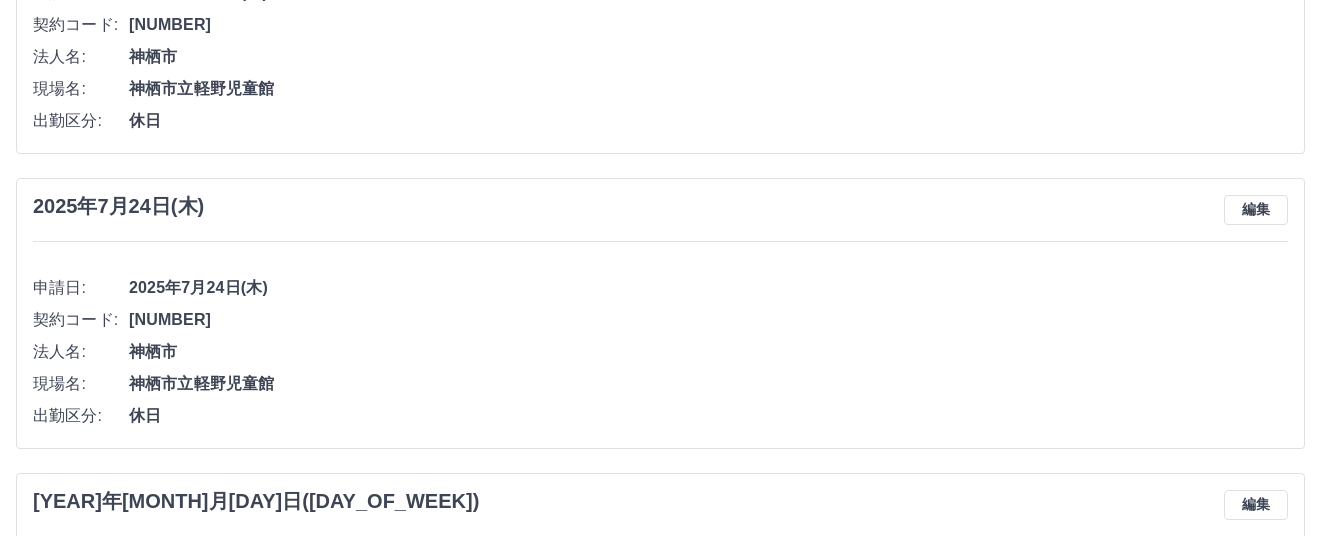 scroll, scrollTop: 0, scrollLeft: 0, axis: both 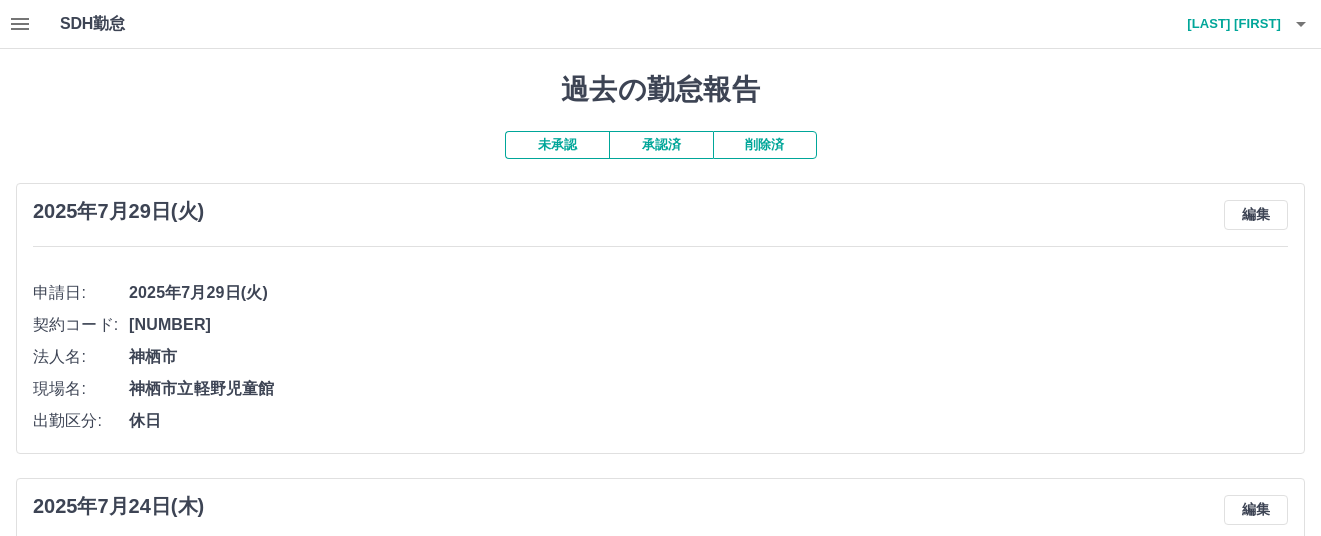 click on "承認済" at bounding box center [661, 145] 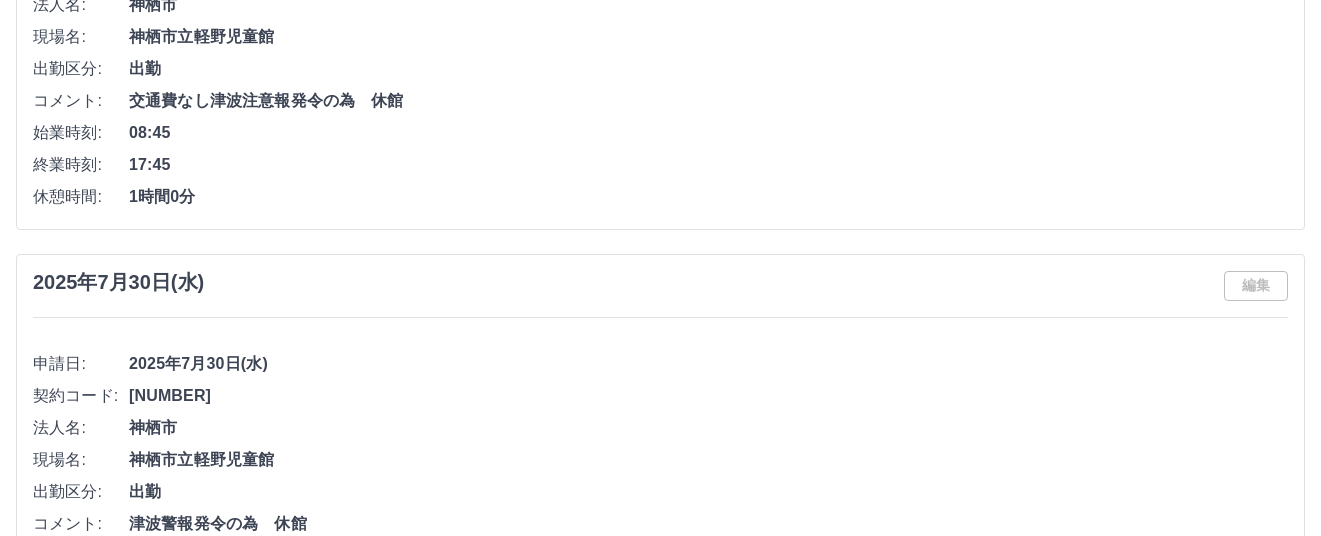 scroll, scrollTop: 200, scrollLeft: 0, axis: vertical 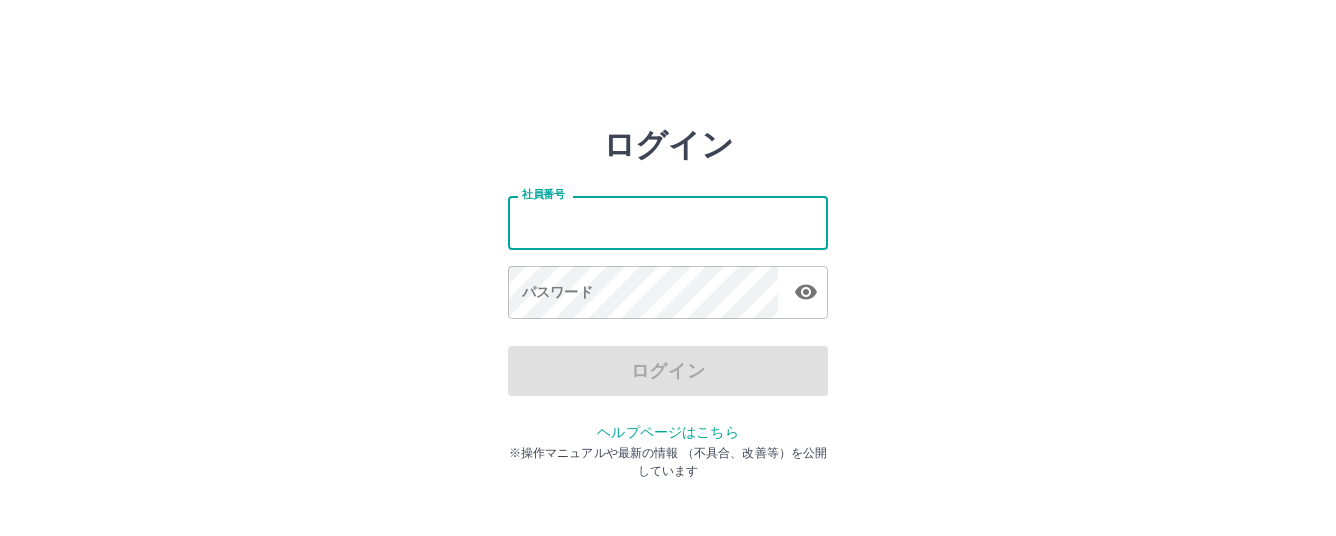 click on "社員番号" at bounding box center (668, 222) 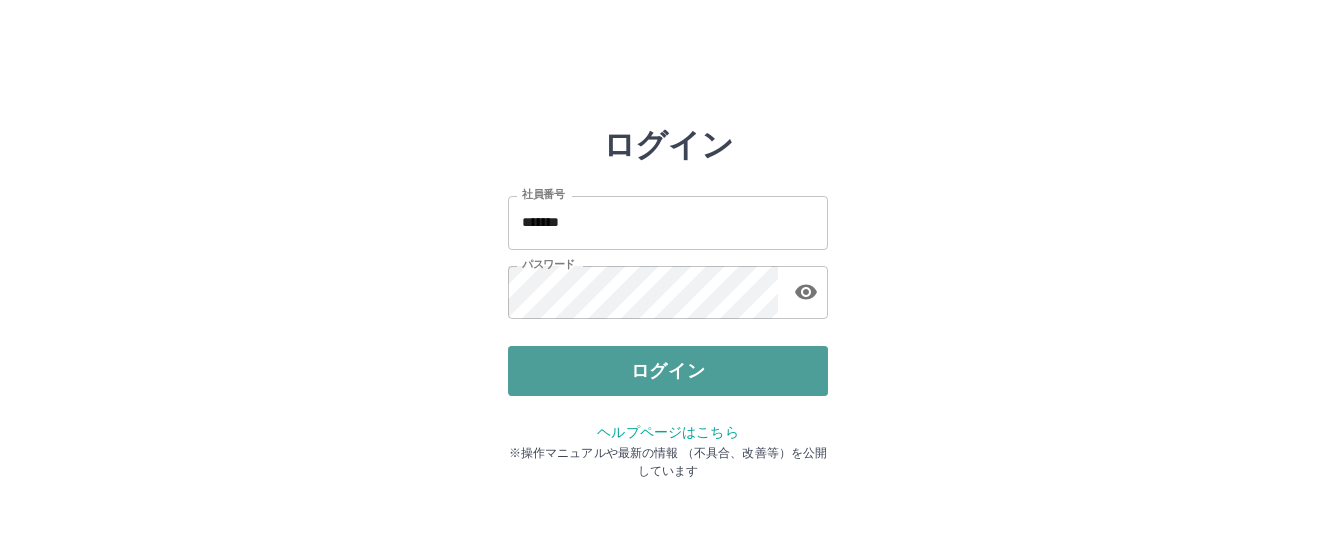 click on "ログイン" at bounding box center [668, 371] 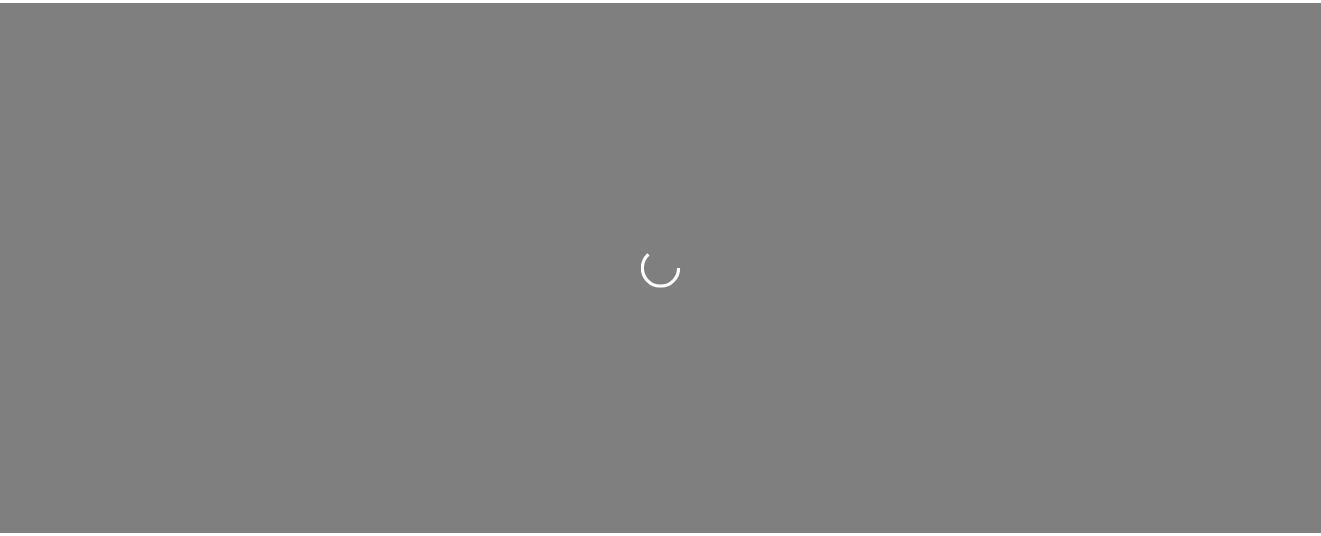 scroll, scrollTop: 0, scrollLeft: 0, axis: both 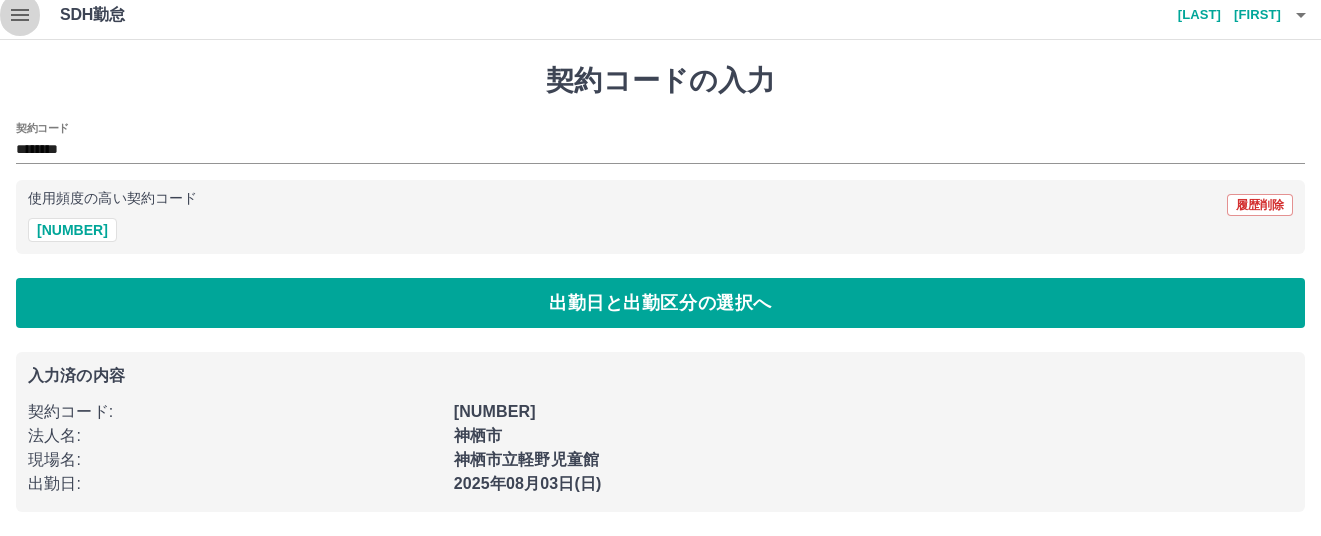 click 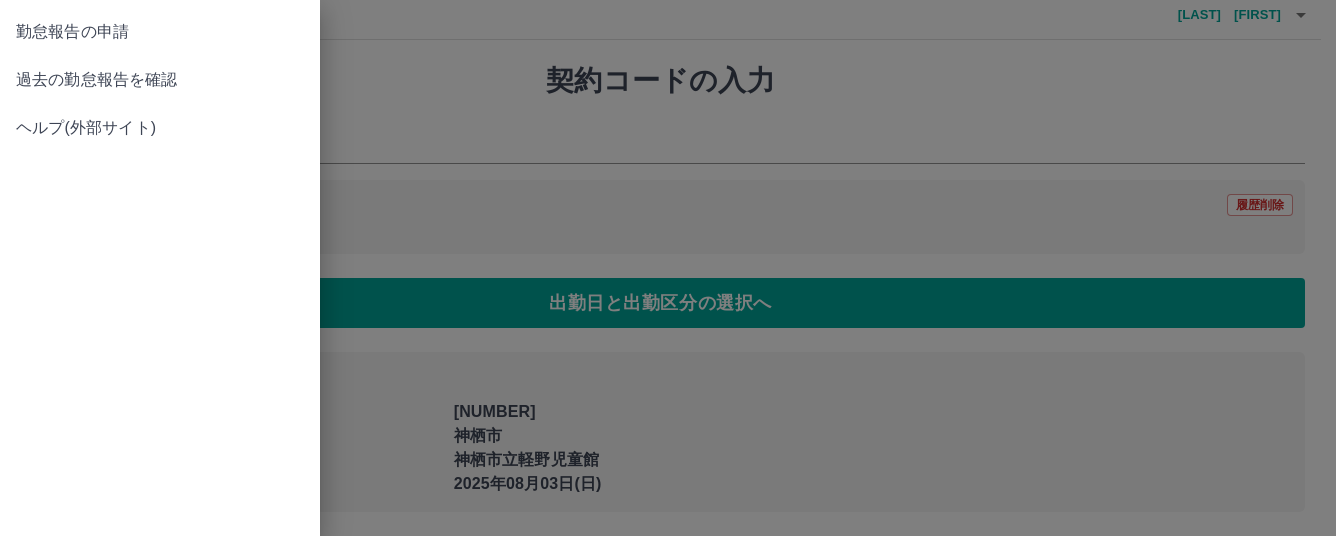 click on "過去の勤怠報告を確認" at bounding box center (160, 80) 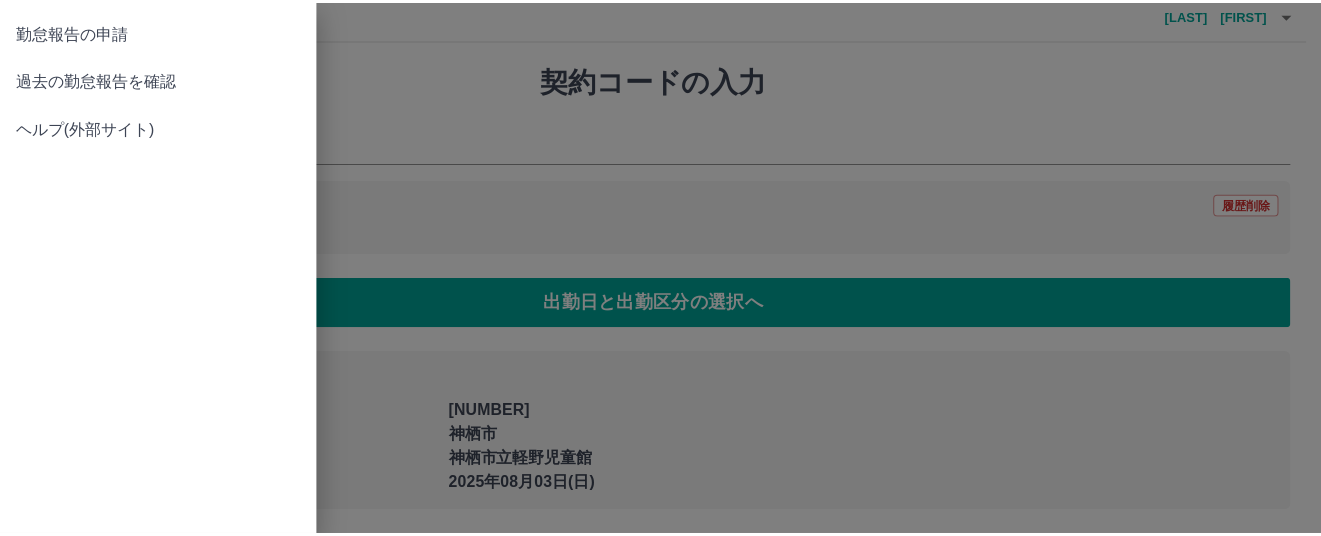 scroll, scrollTop: 0, scrollLeft: 0, axis: both 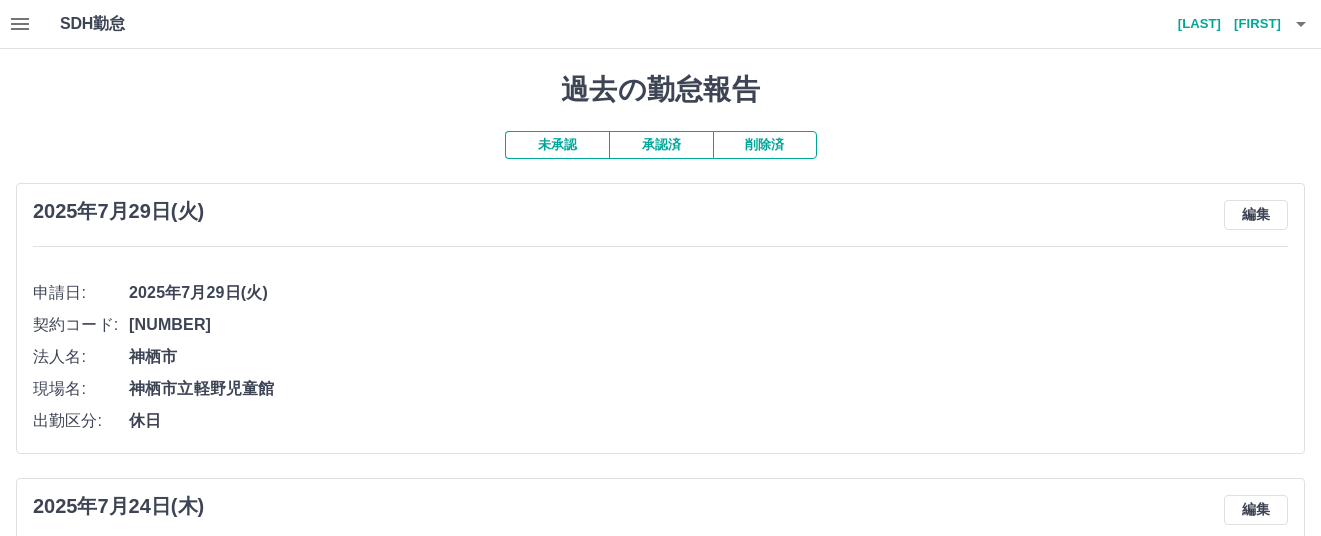 click on "承認済" at bounding box center [661, 145] 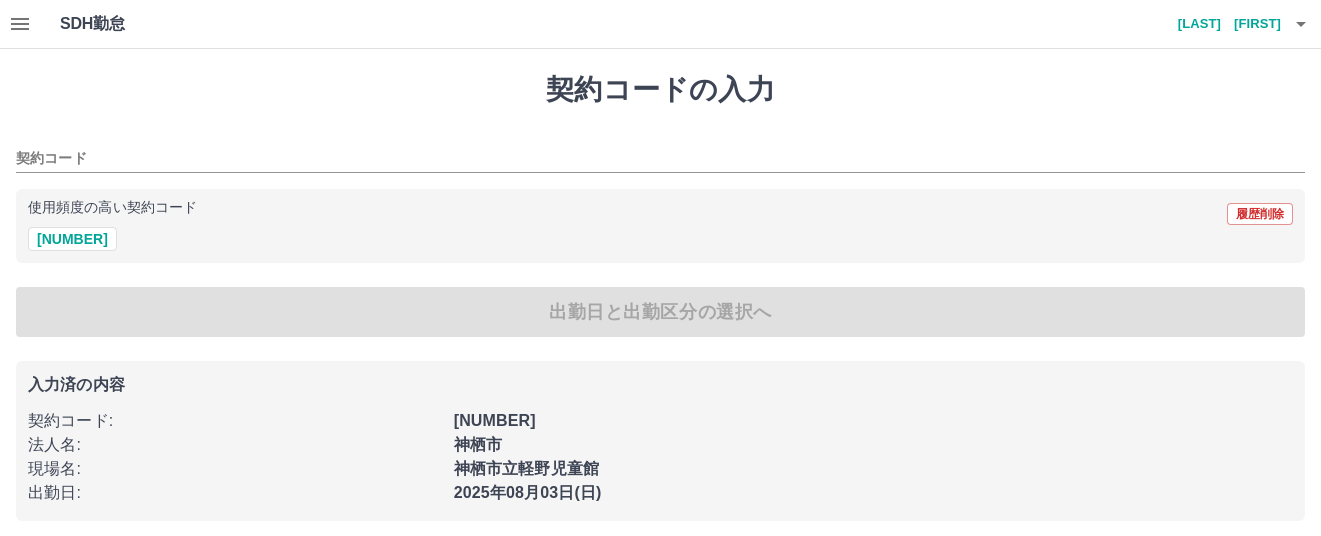 type on "********" 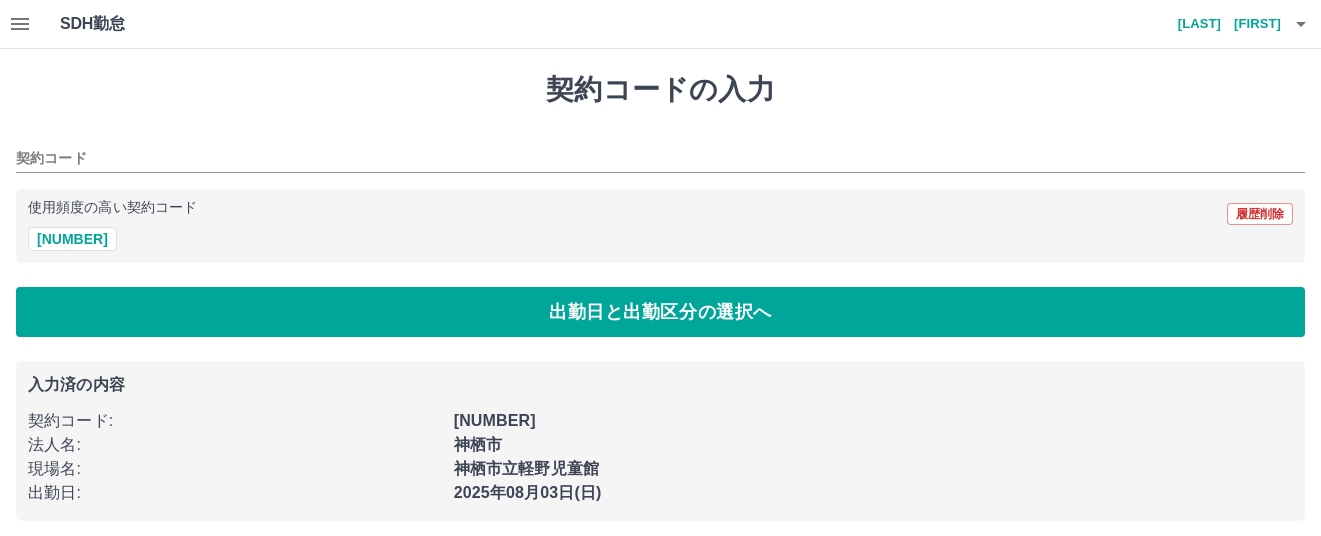 type on "********" 